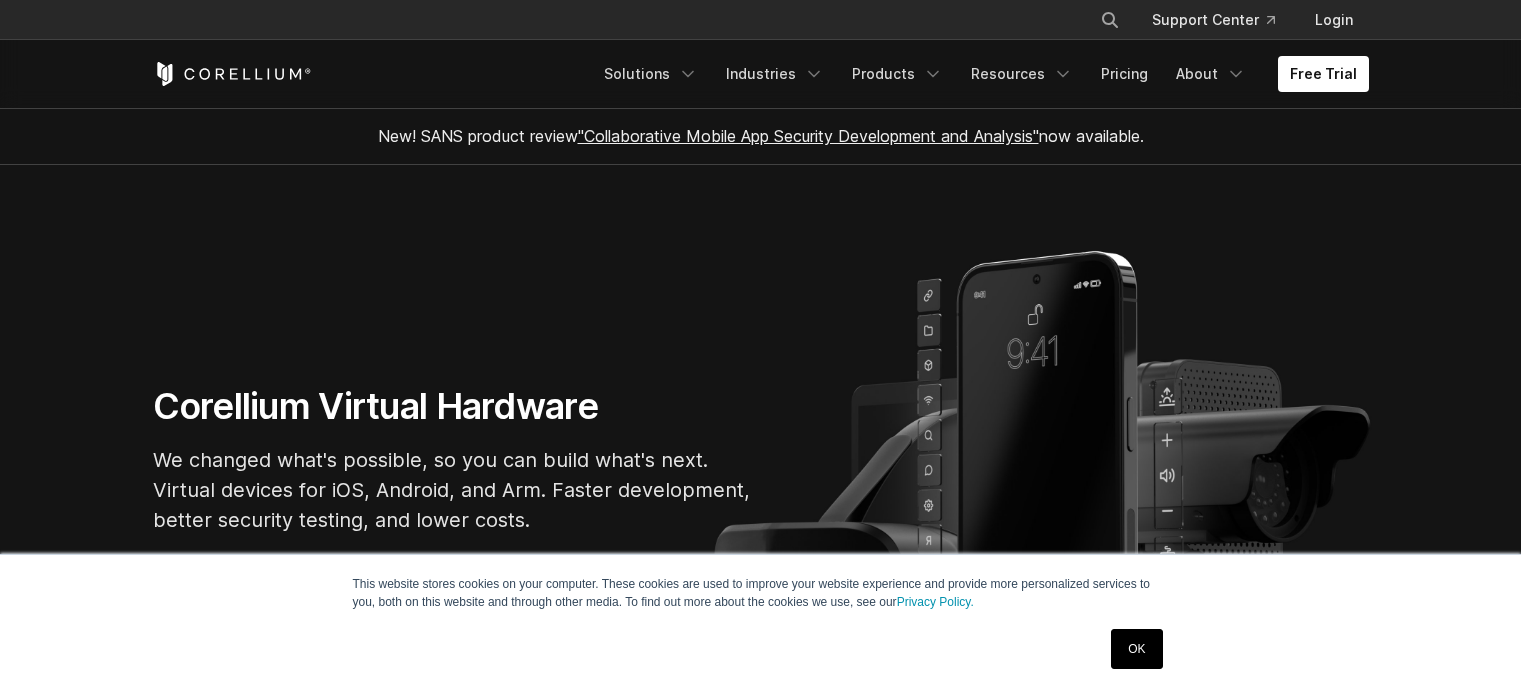 scroll, scrollTop: 200, scrollLeft: 0, axis: vertical 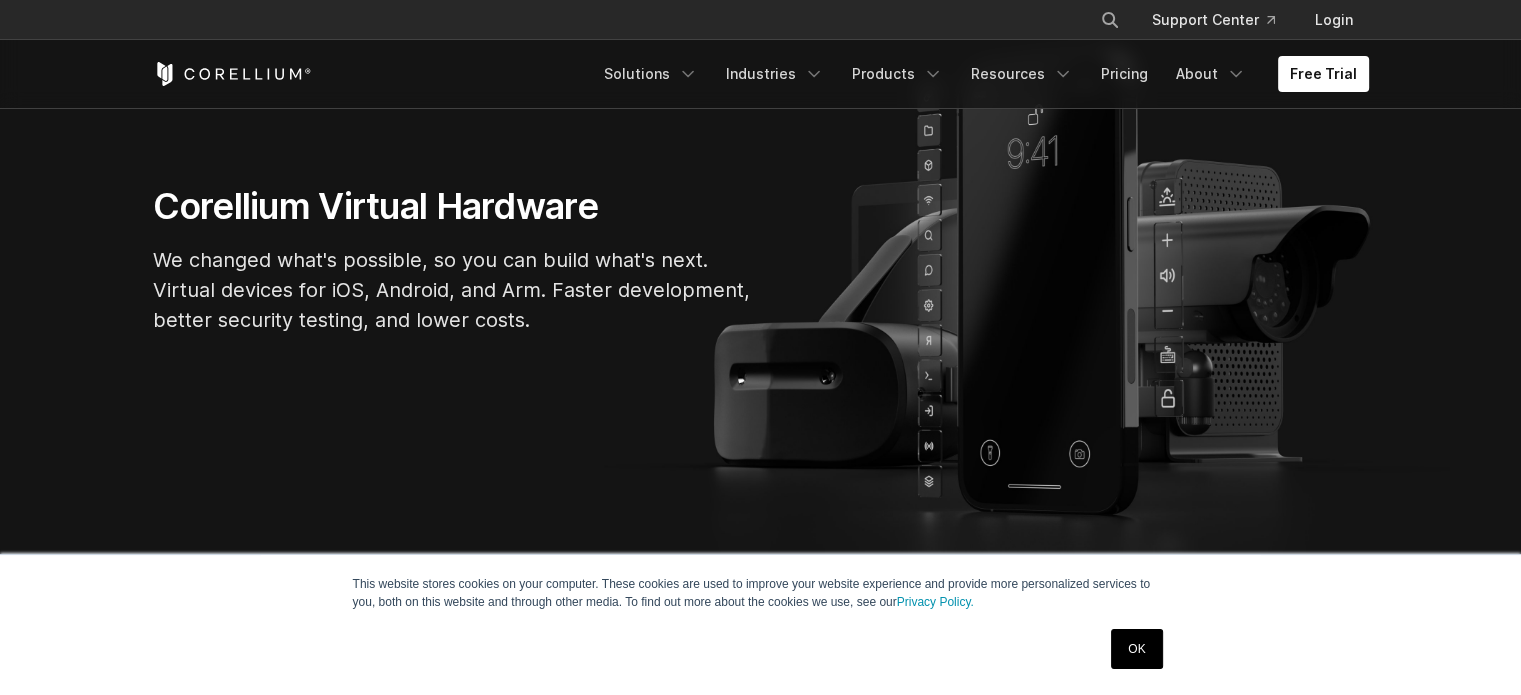 click on "OK" at bounding box center (1136, 649) 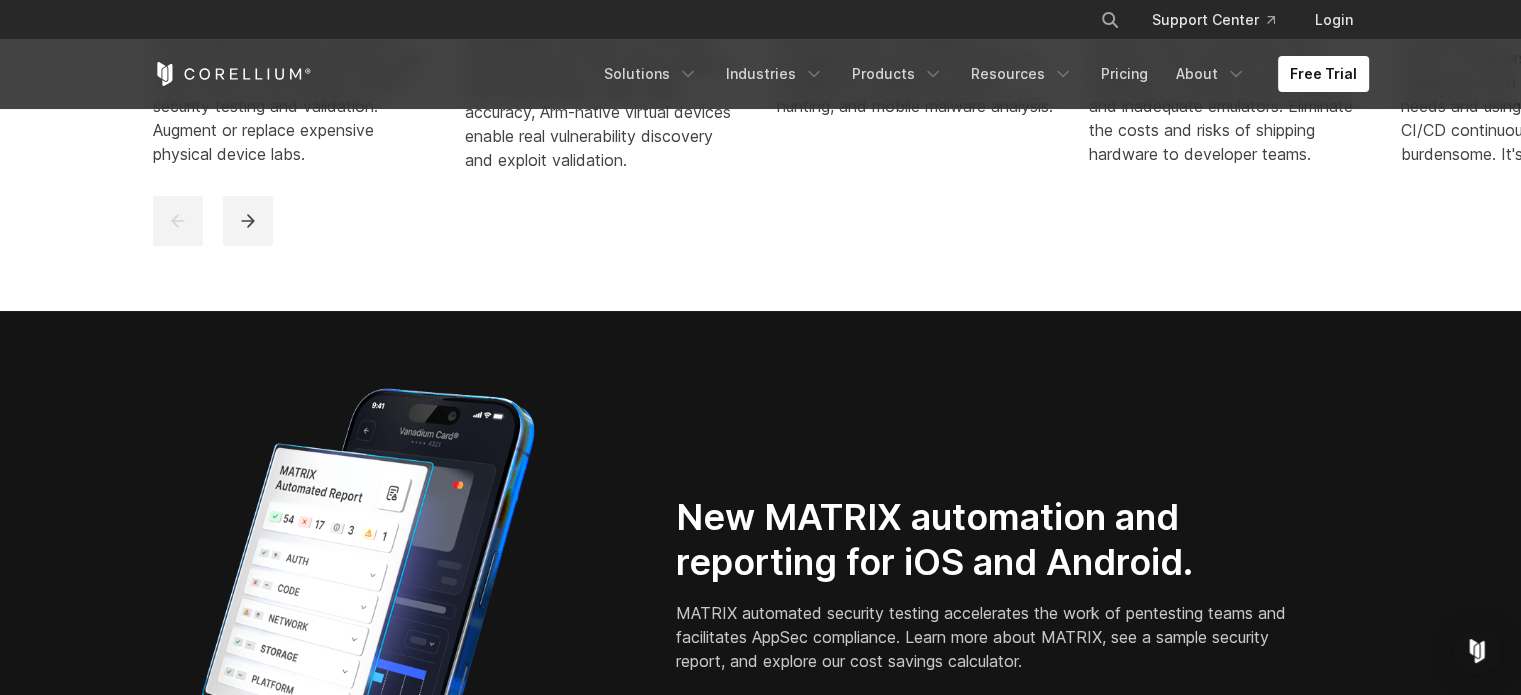 scroll, scrollTop: 1700, scrollLeft: 0, axis: vertical 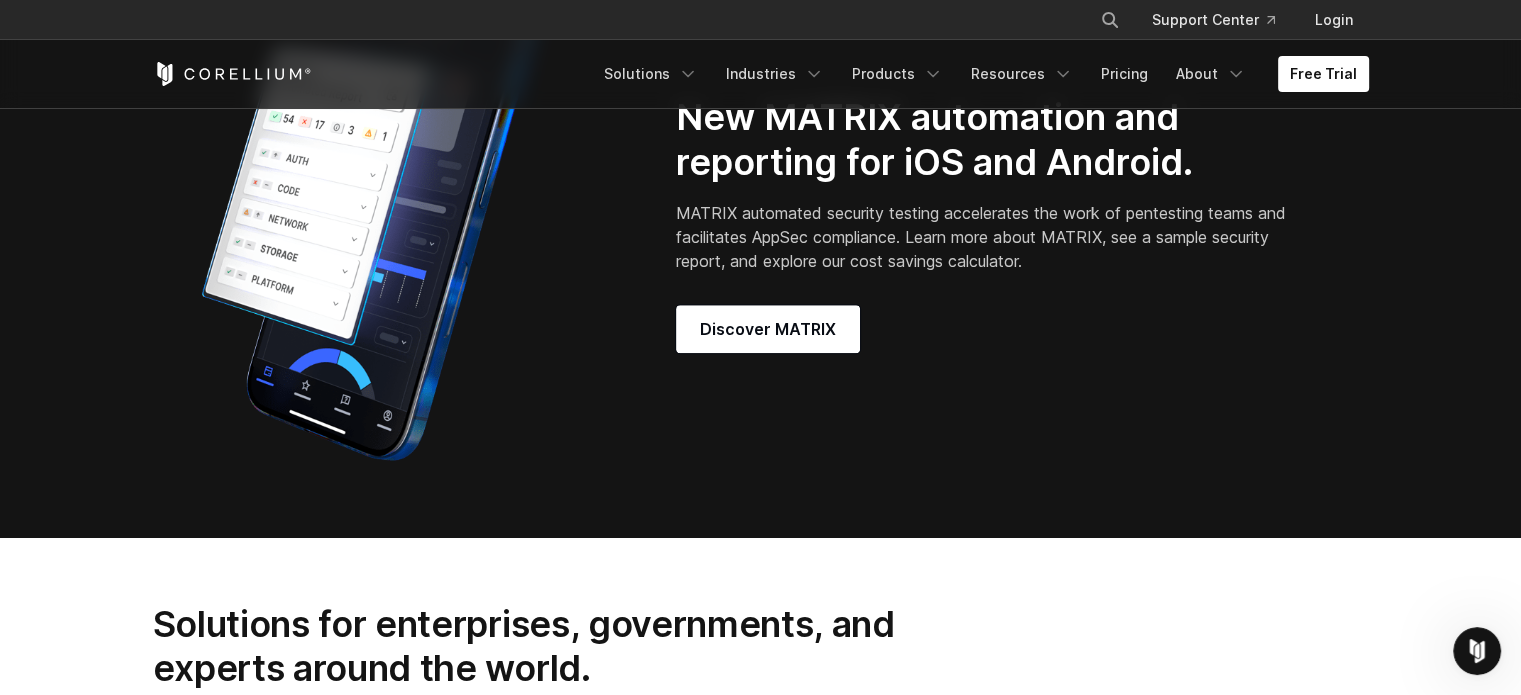 click on "New MATRIX automation and reporting for iOS and Android.
MATRIX automated security testing accelerates the work of pentesting teams and facilitates AppSec compliance. Learn more about MATRIX, see a sample security report, and explore our cost savings calculator.
Discover MATRIX" at bounding box center (761, 225) 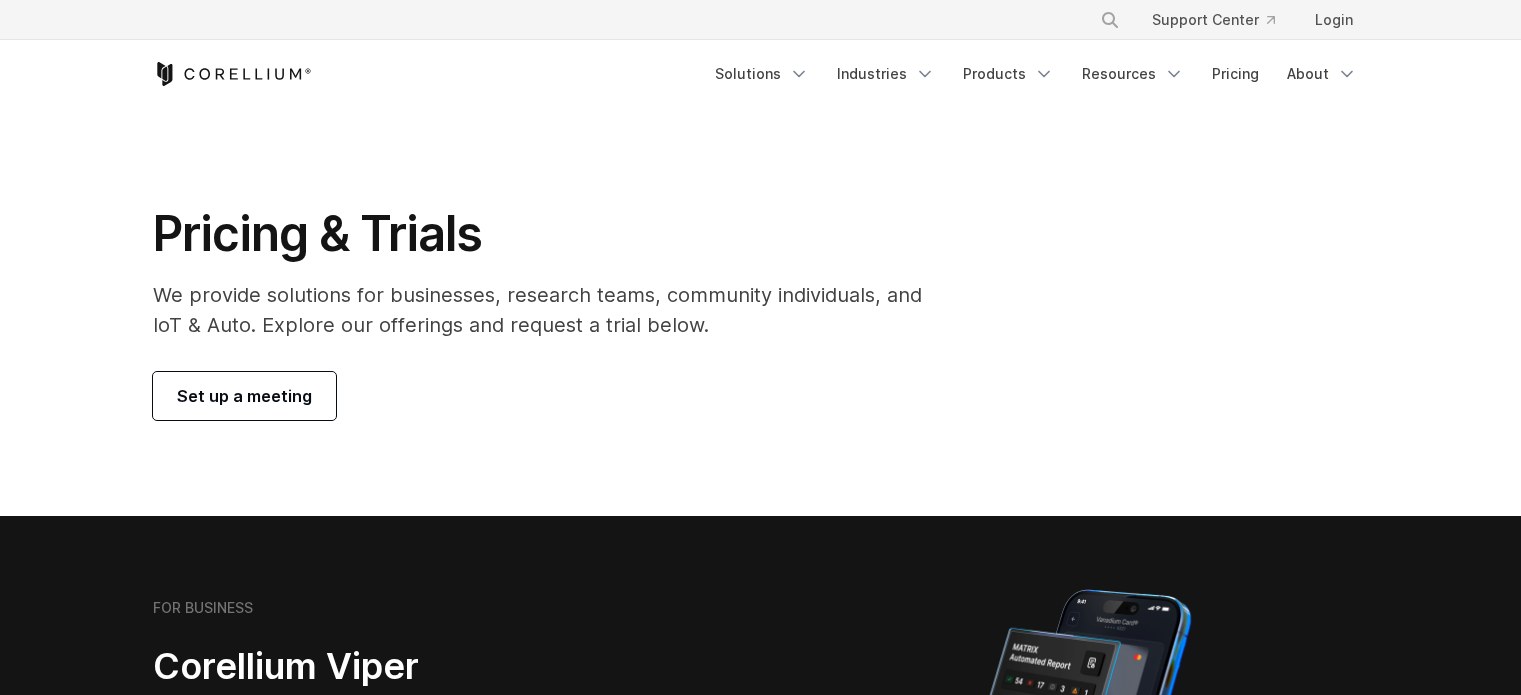 scroll, scrollTop: 0, scrollLeft: 0, axis: both 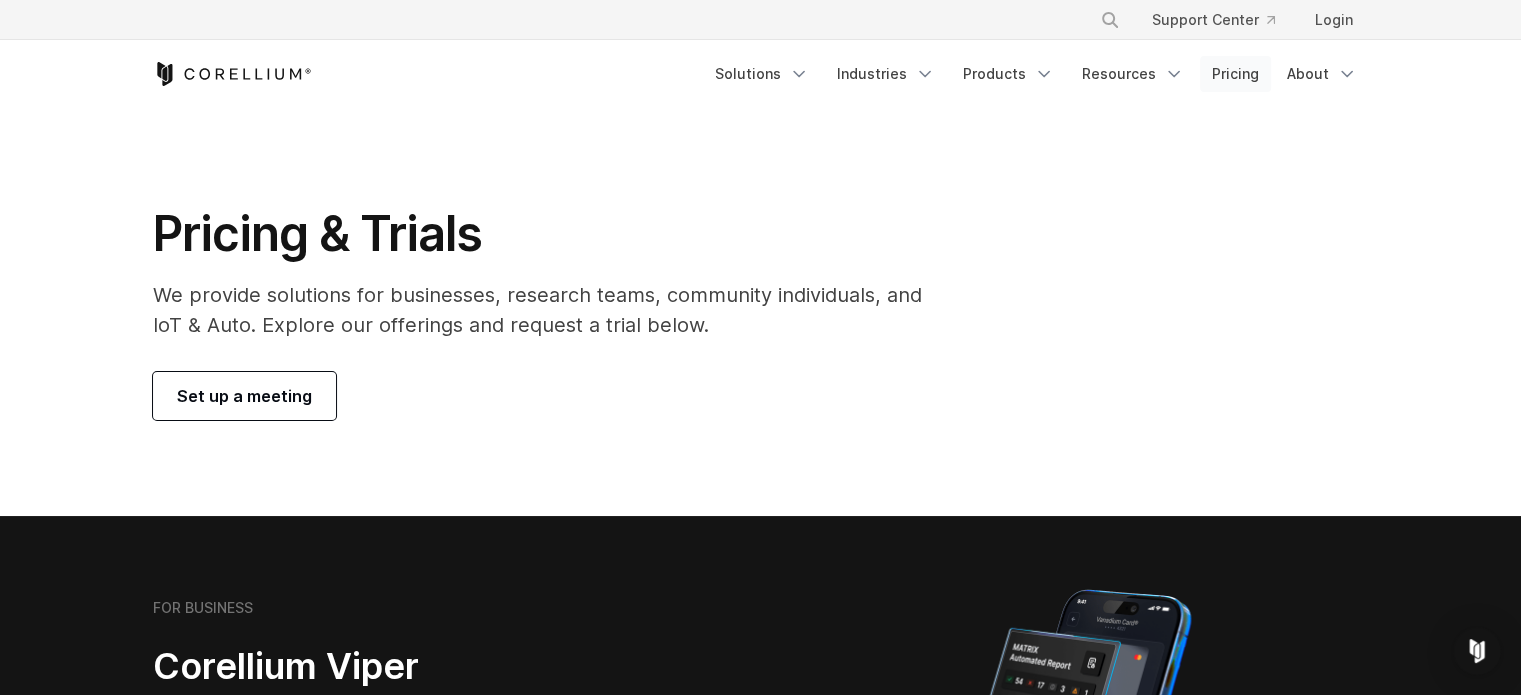 click on "Pricing" at bounding box center (1235, 74) 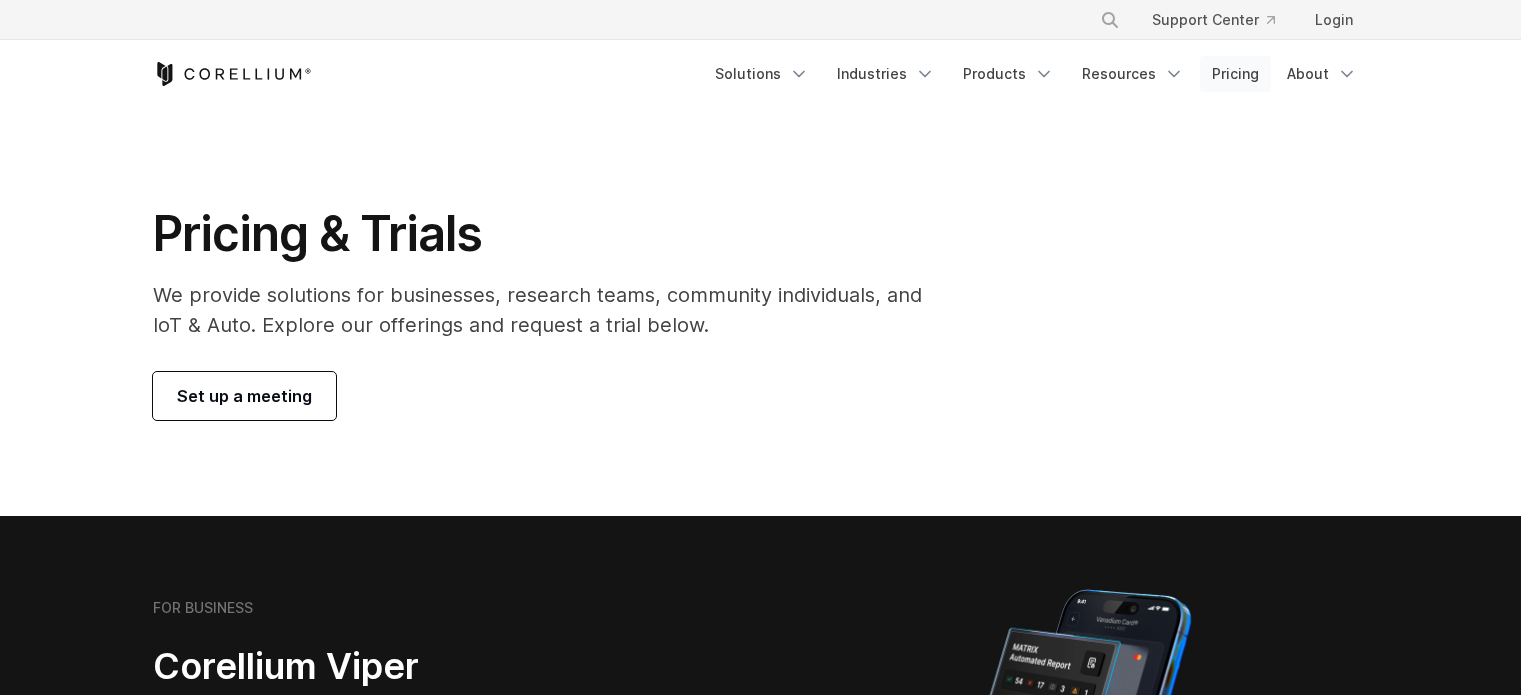 scroll, scrollTop: 0, scrollLeft: 0, axis: both 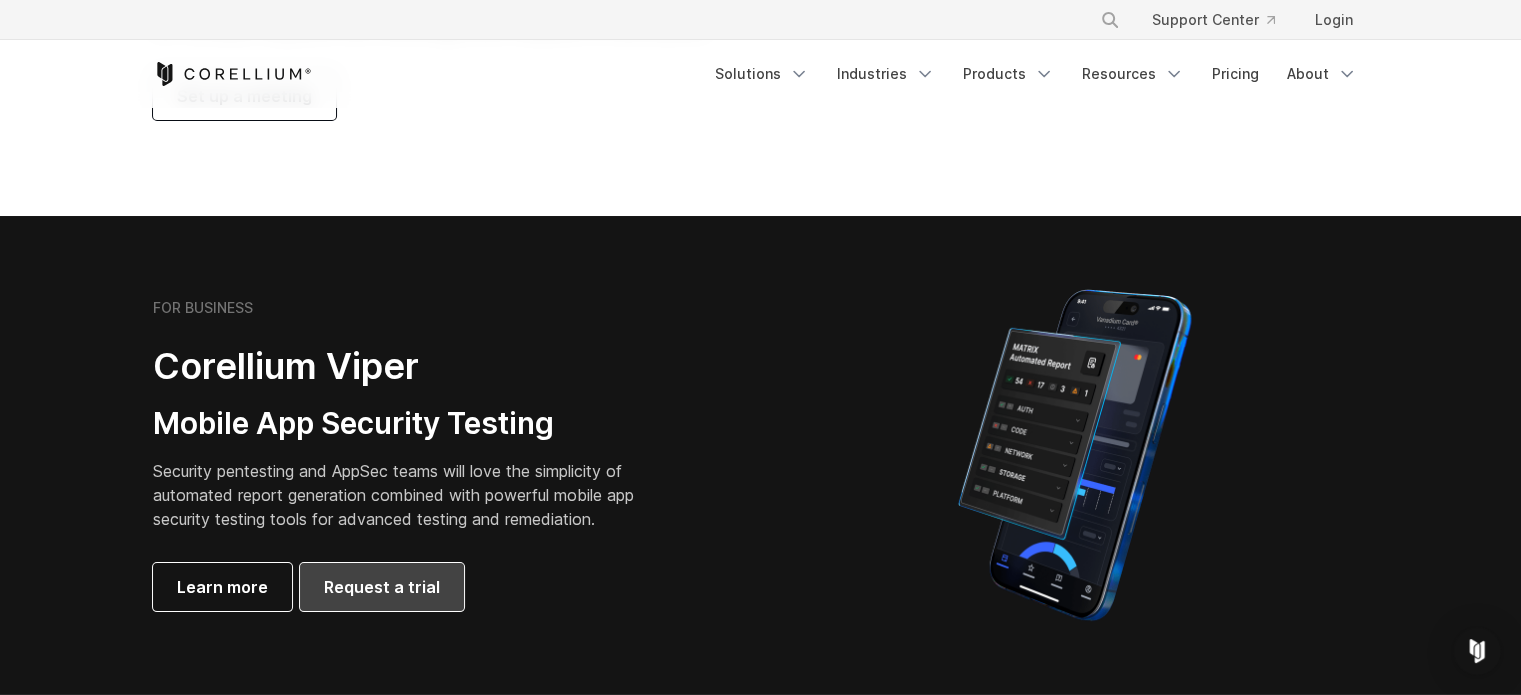 click on "Request a trial" at bounding box center [382, 587] 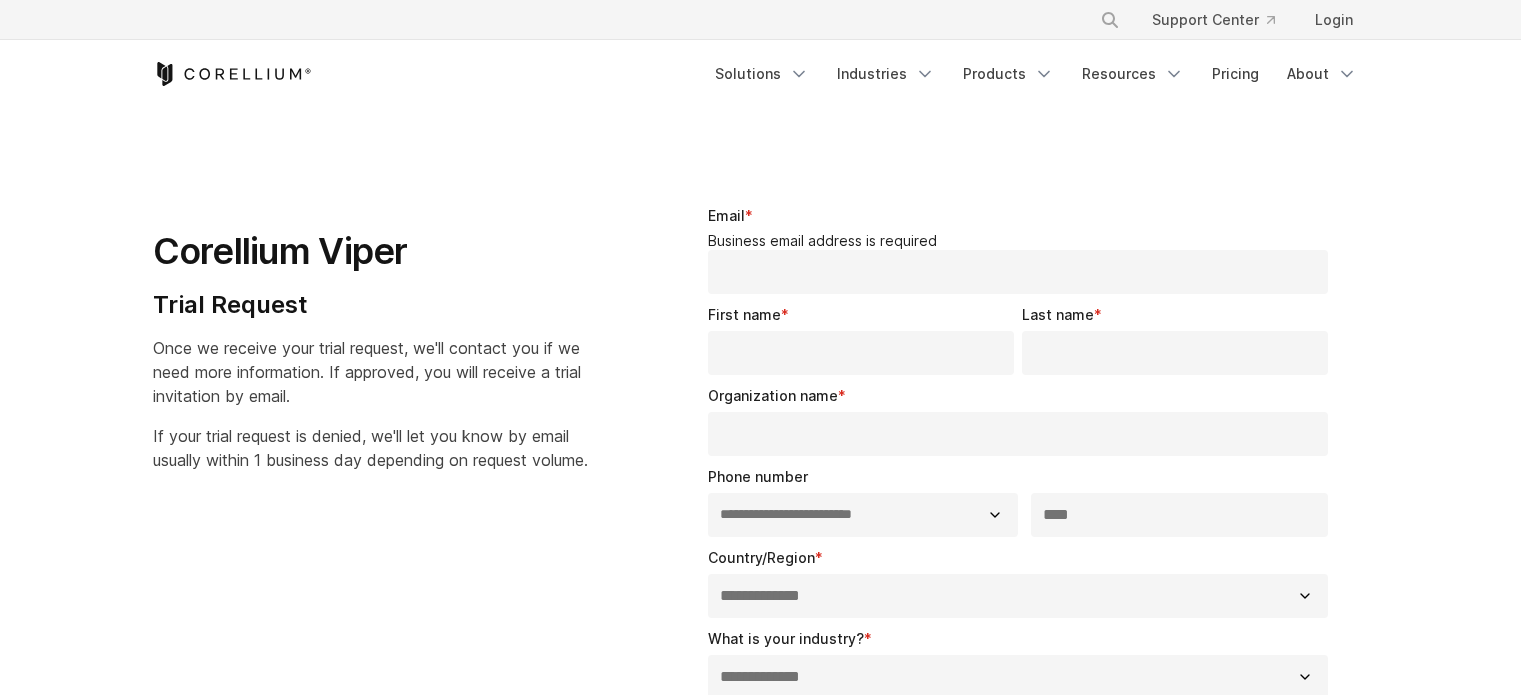 select on "**" 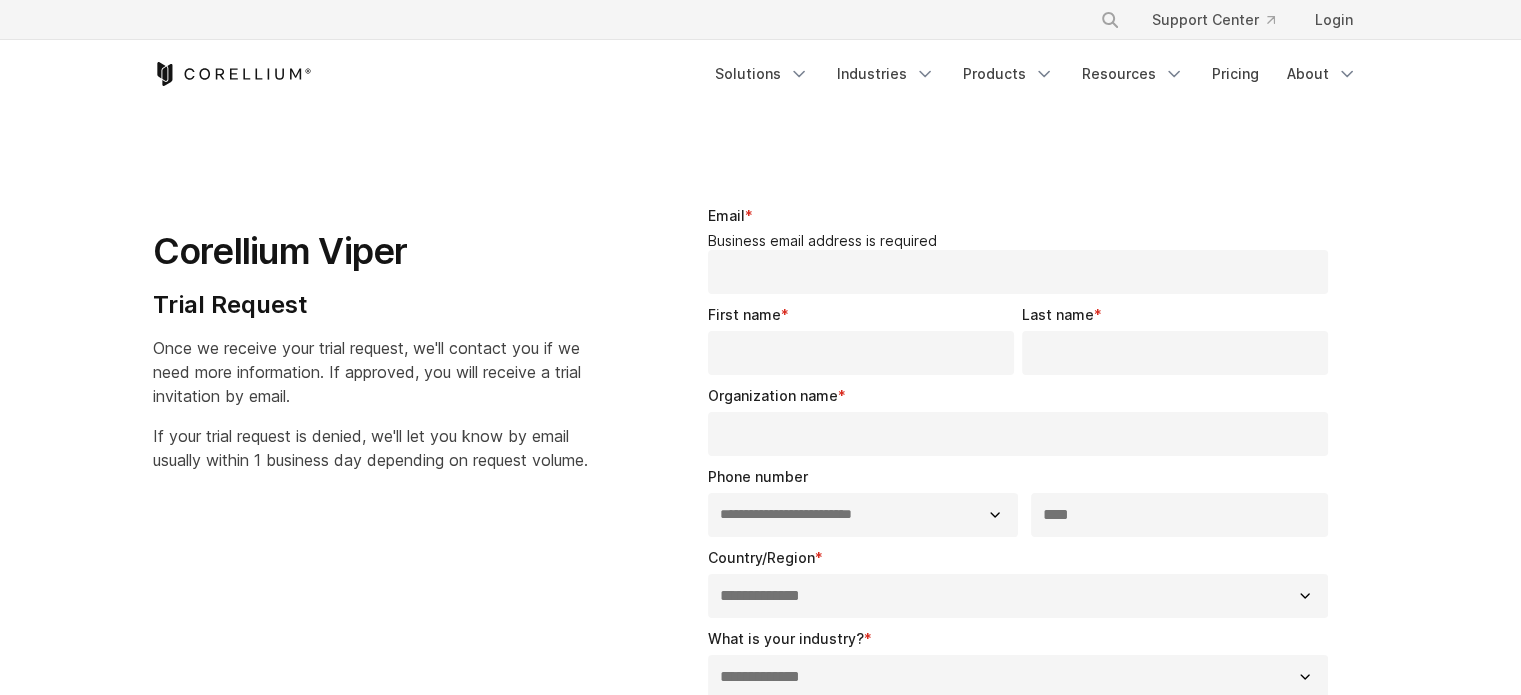 scroll, scrollTop: 0, scrollLeft: 0, axis: both 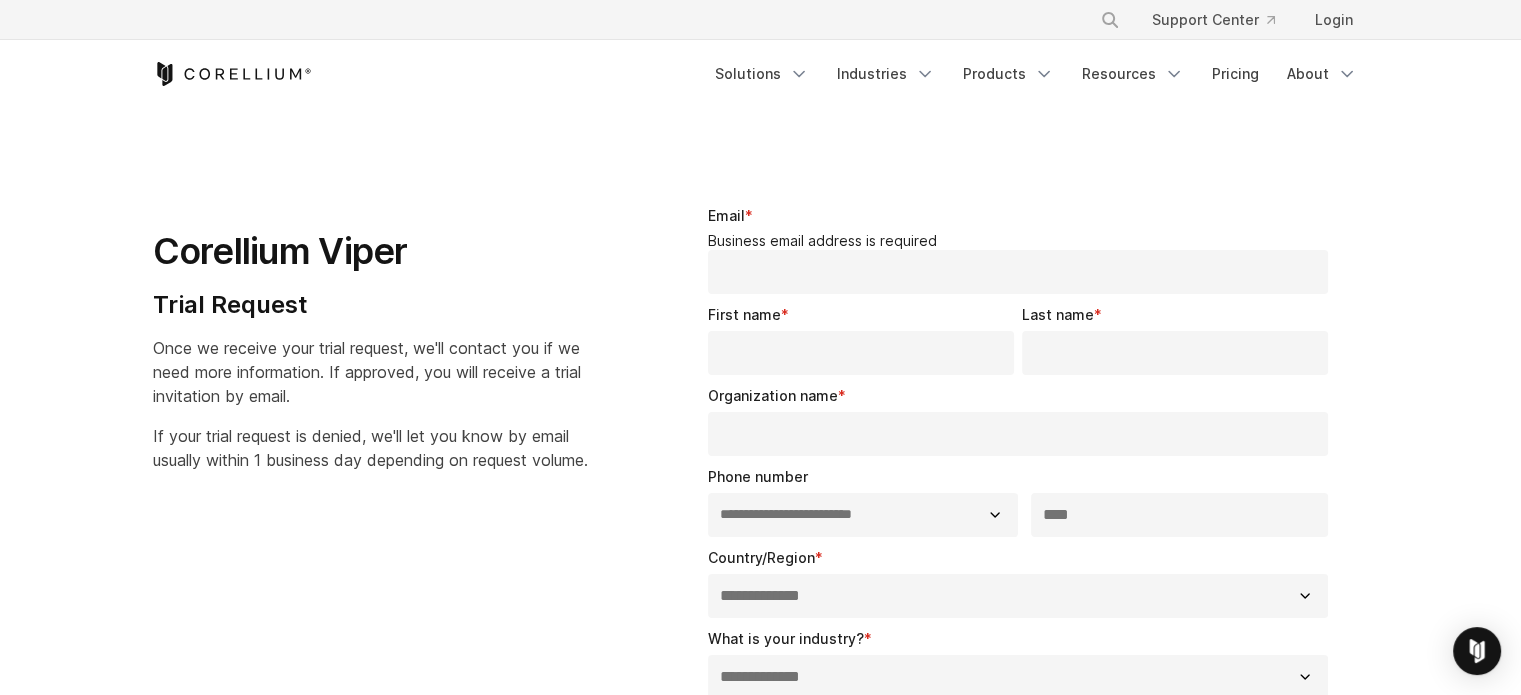 click on "Email *" at bounding box center [1018, 272] 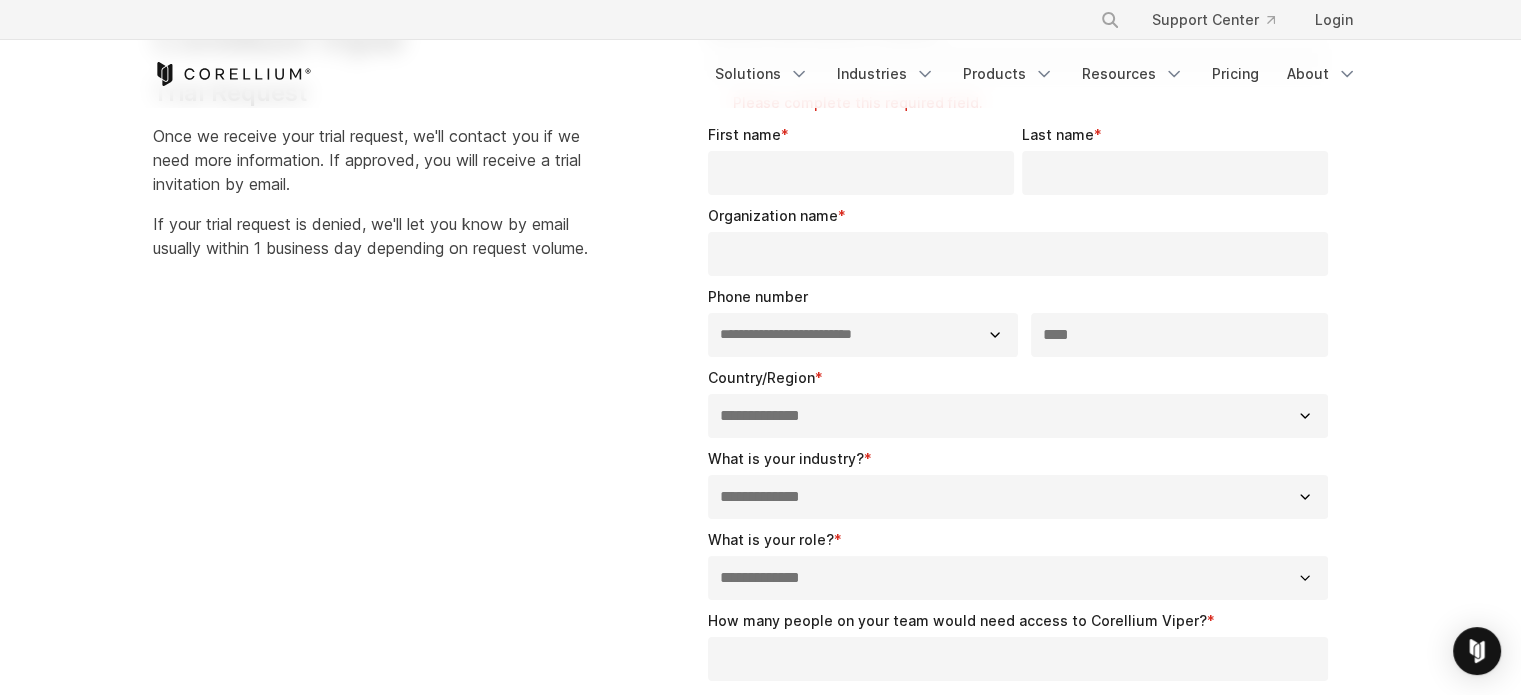 scroll, scrollTop: 0, scrollLeft: 0, axis: both 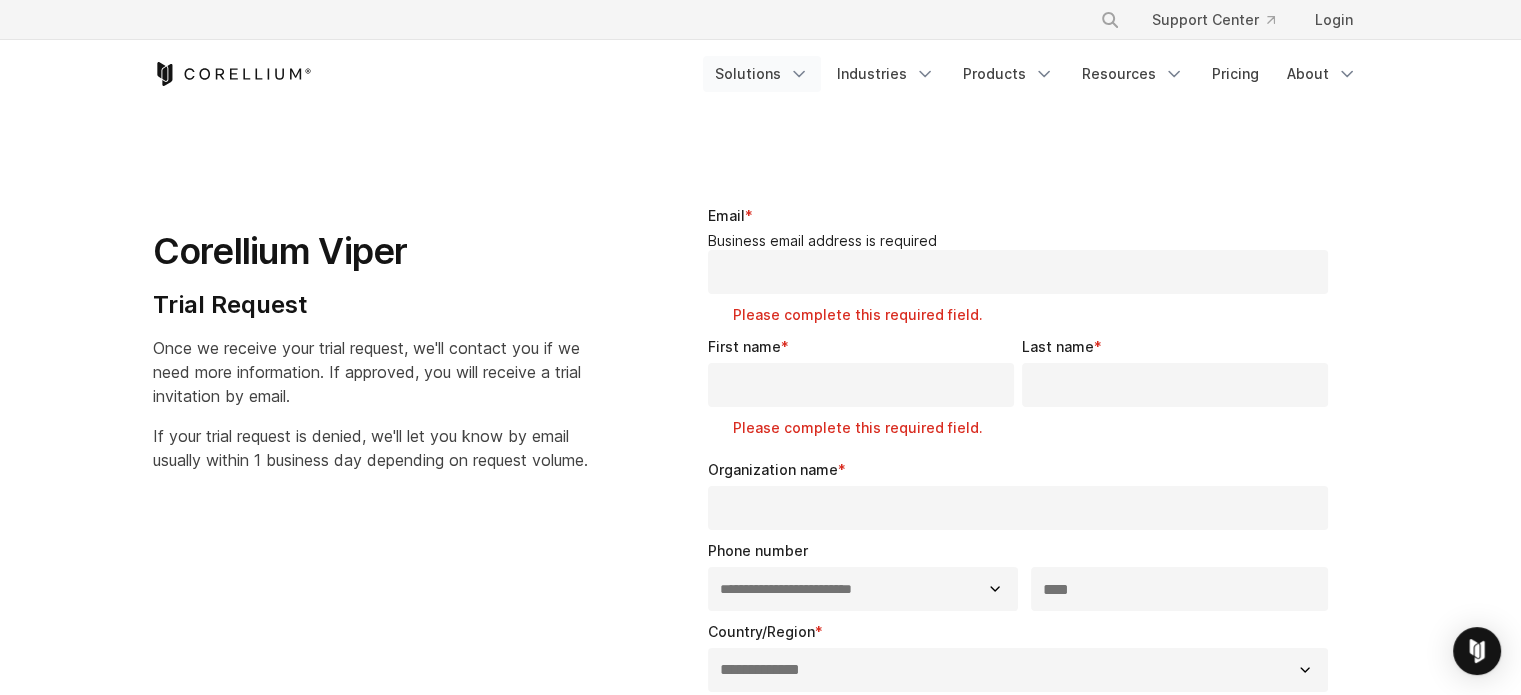 click on "Solutions" at bounding box center [762, 74] 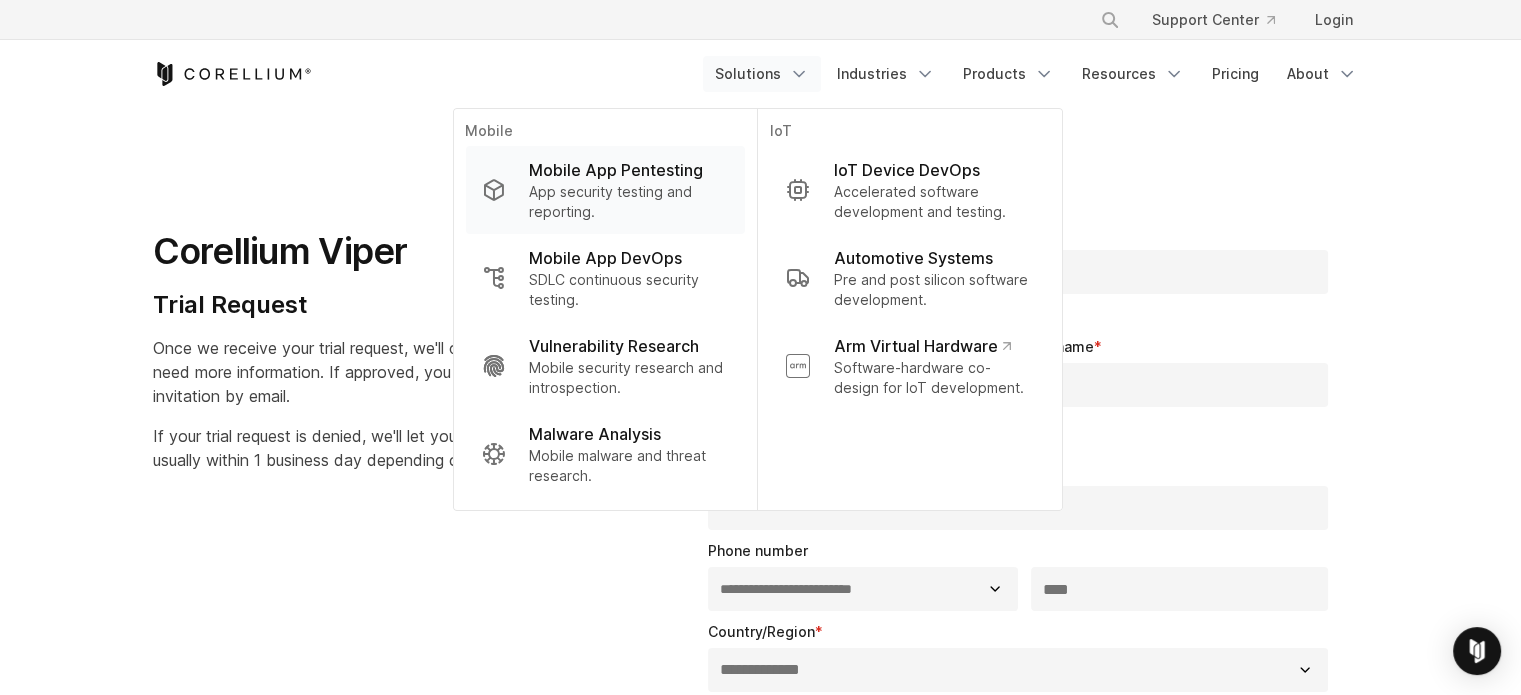 click on "Mobile App Pentesting" at bounding box center (616, 170) 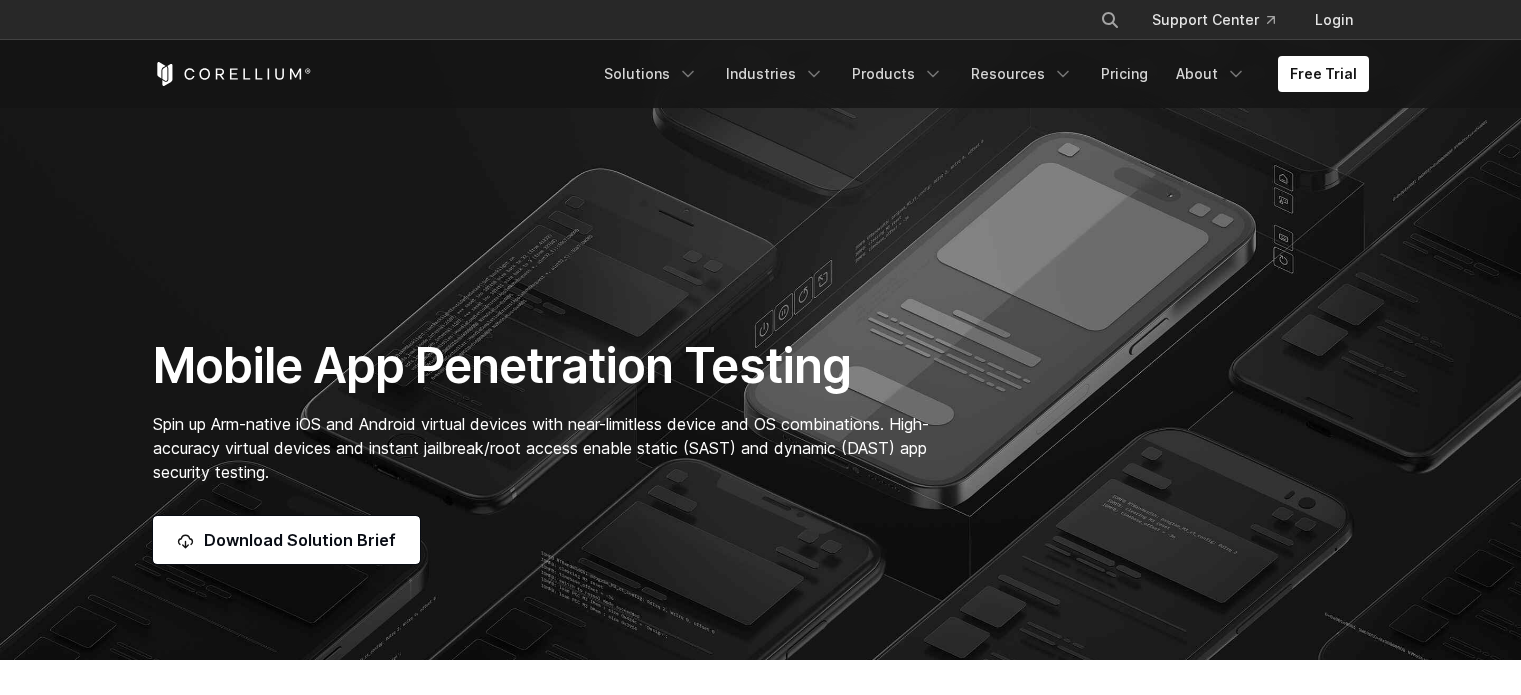 scroll, scrollTop: 200, scrollLeft: 0, axis: vertical 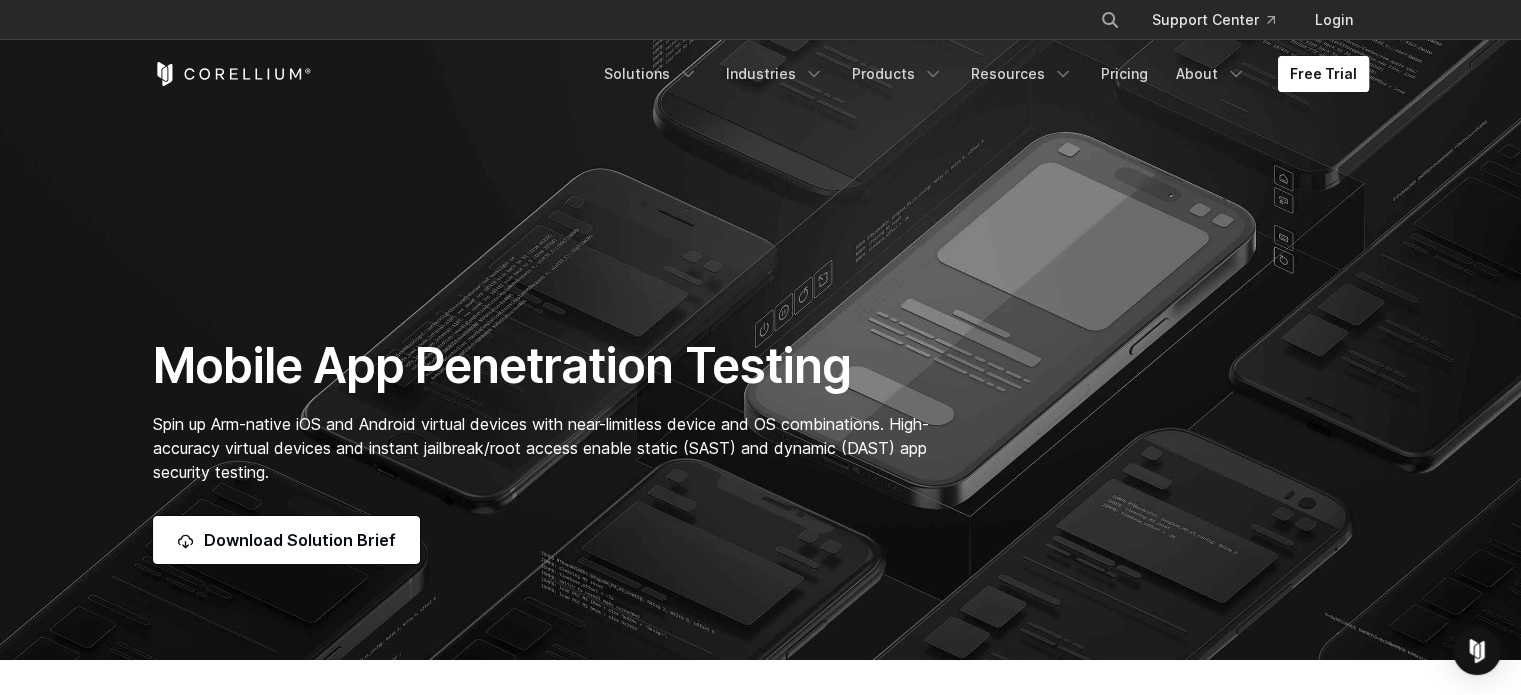 click on "Free Trial" at bounding box center [1323, 74] 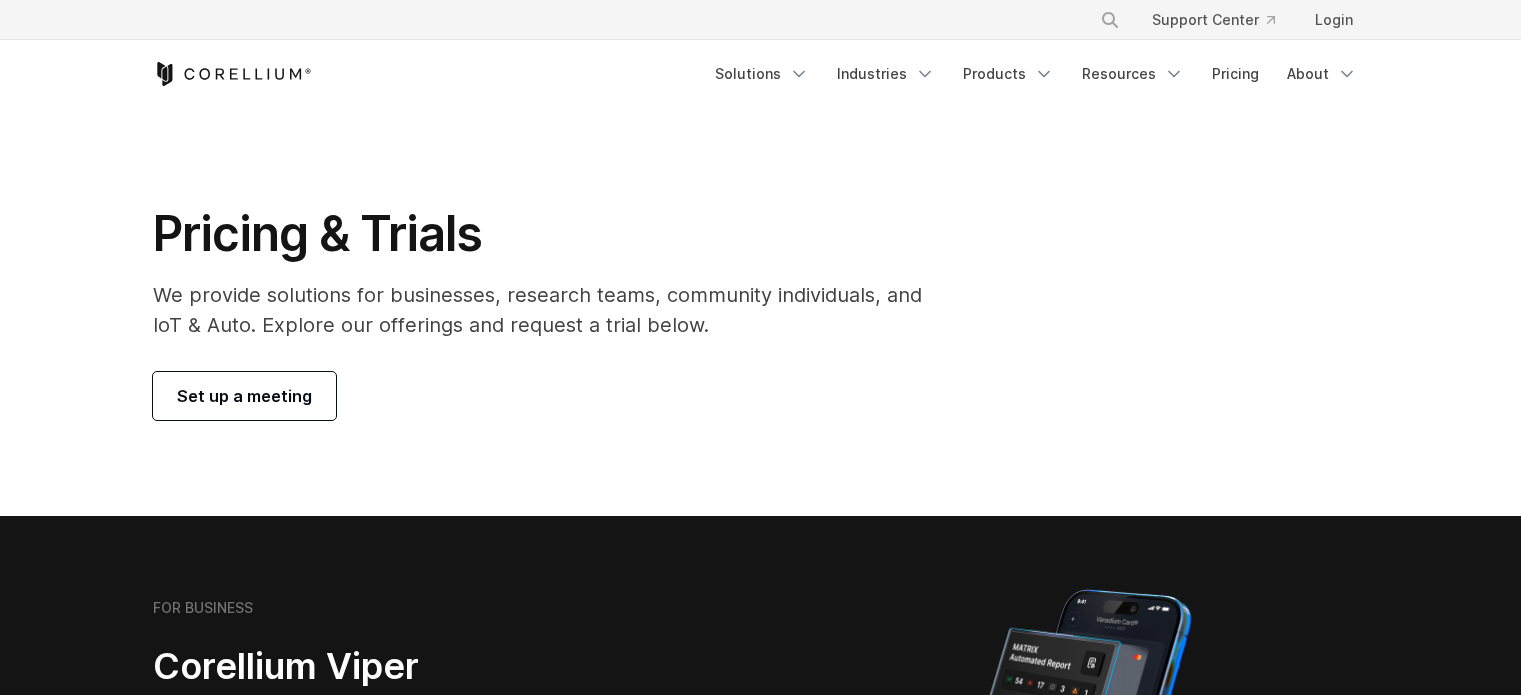 scroll, scrollTop: 0, scrollLeft: 0, axis: both 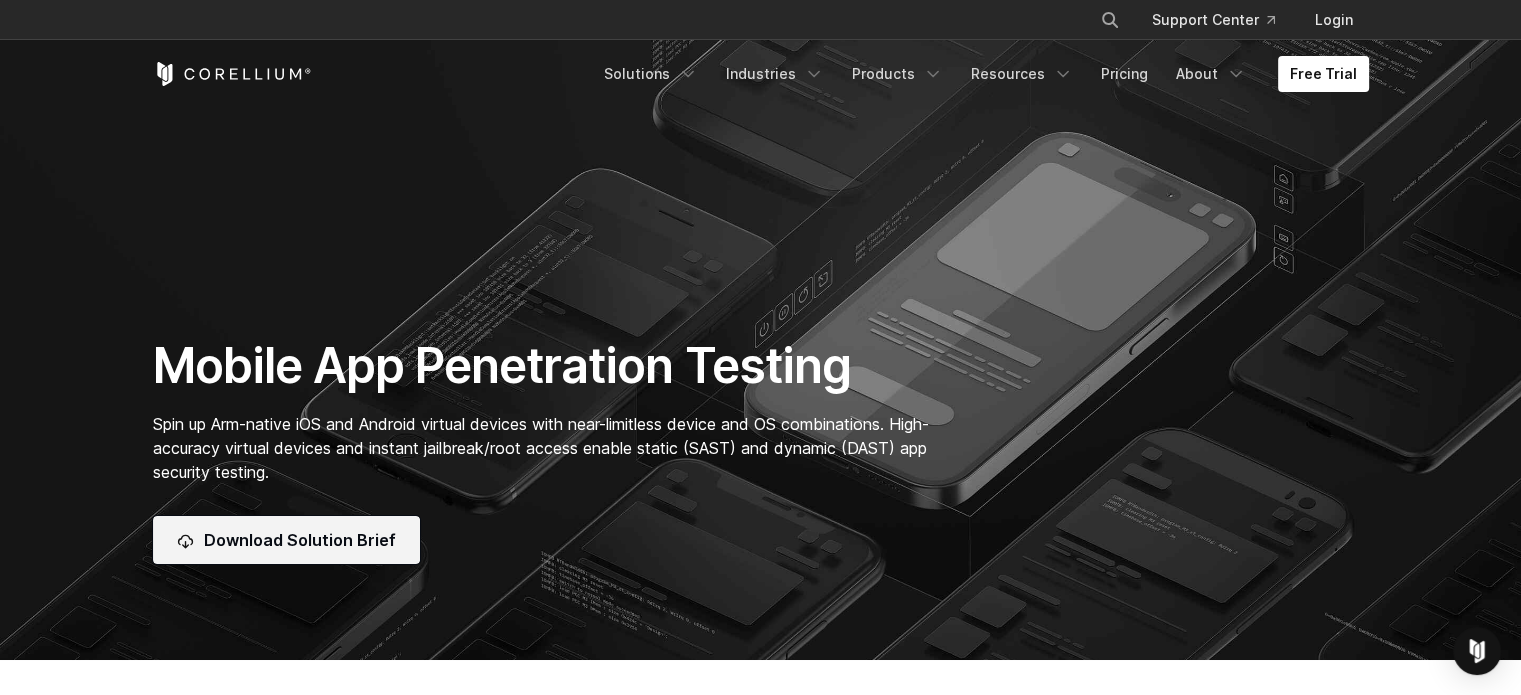 click on "Download Solution Brief" at bounding box center [300, 540] 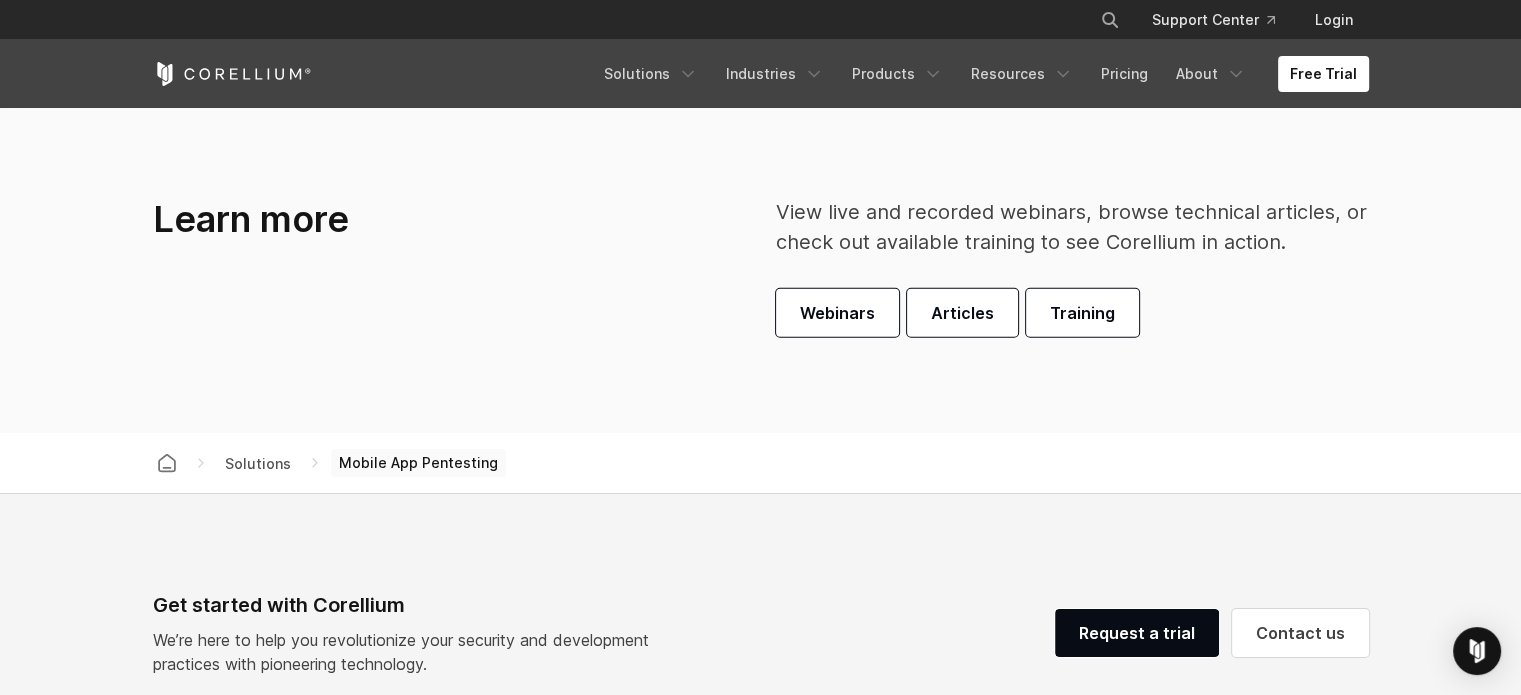 scroll, scrollTop: 5600, scrollLeft: 0, axis: vertical 